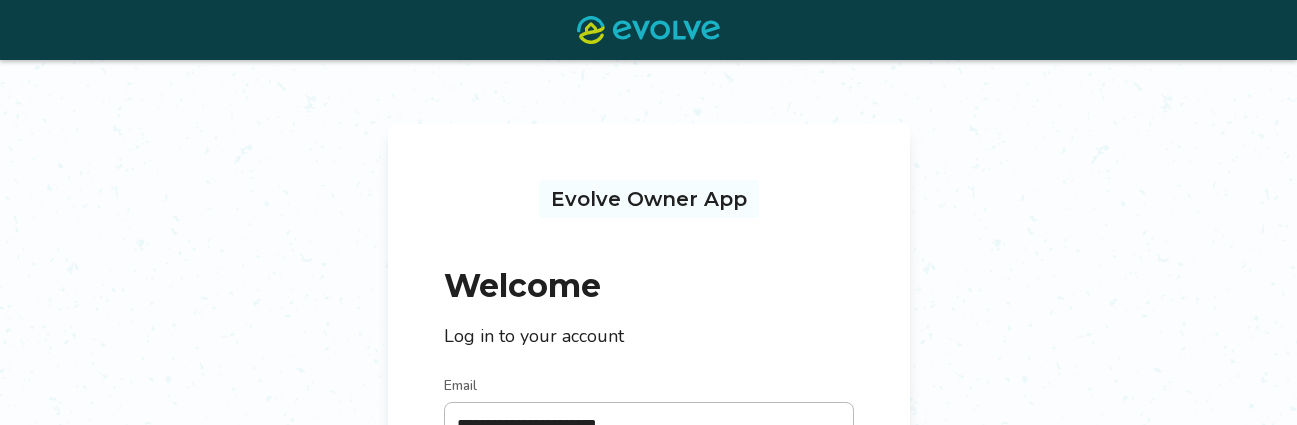 scroll, scrollTop: 282, scrollLeft: 0, axis: vertical 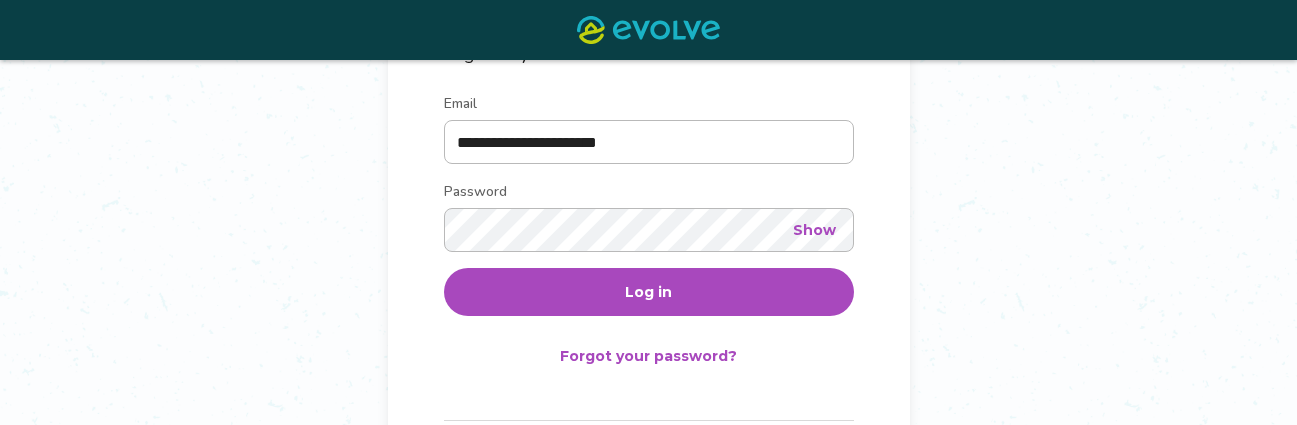 click on "Log in" at bounding box center (649, 292) 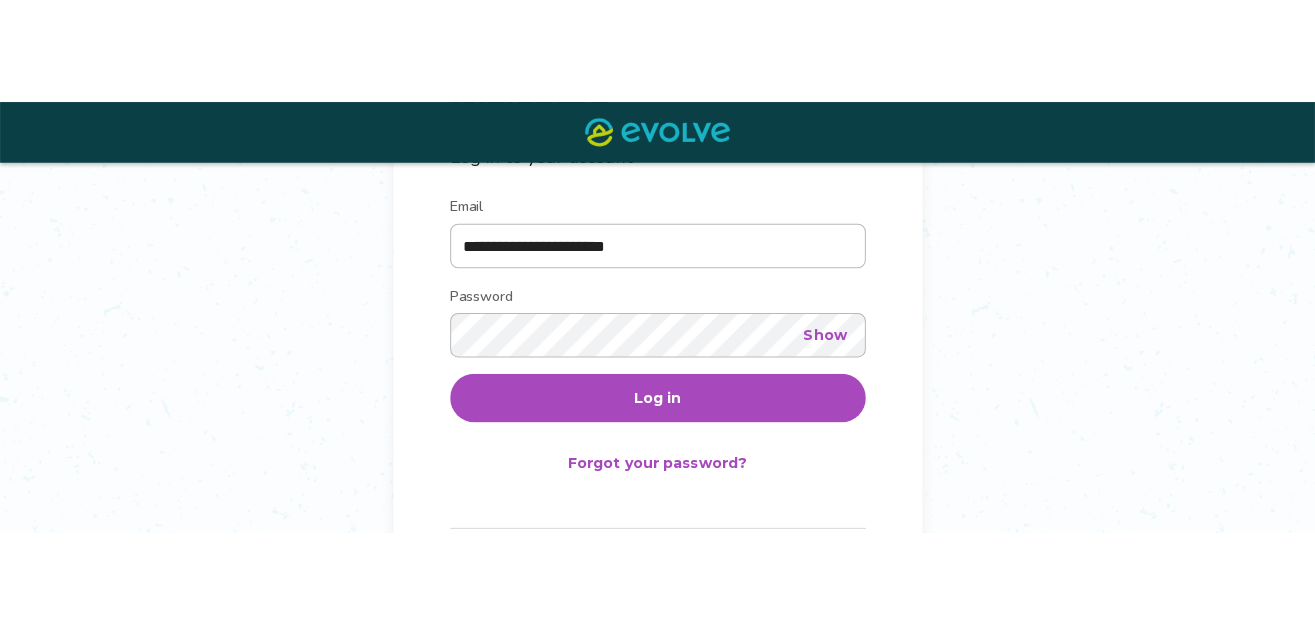 scroll, scrollTop: 0, scrollLeft: 0, axis: both 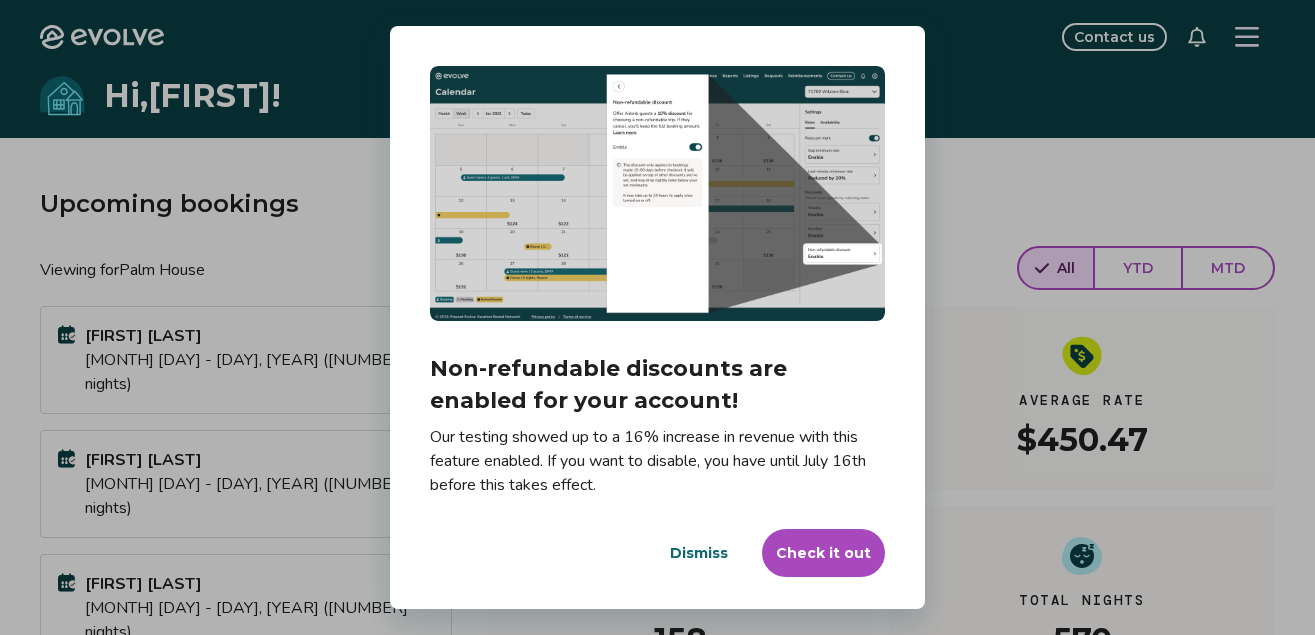 click on "Dialog Non-refundable discounts are enabled for your account! Our testing showed up to a 16% increase in revenue with this feature enabled. If you want to disable, you have until July 16th before this takes effect. Dismiss Check it out" at bounding box center [657, 318] 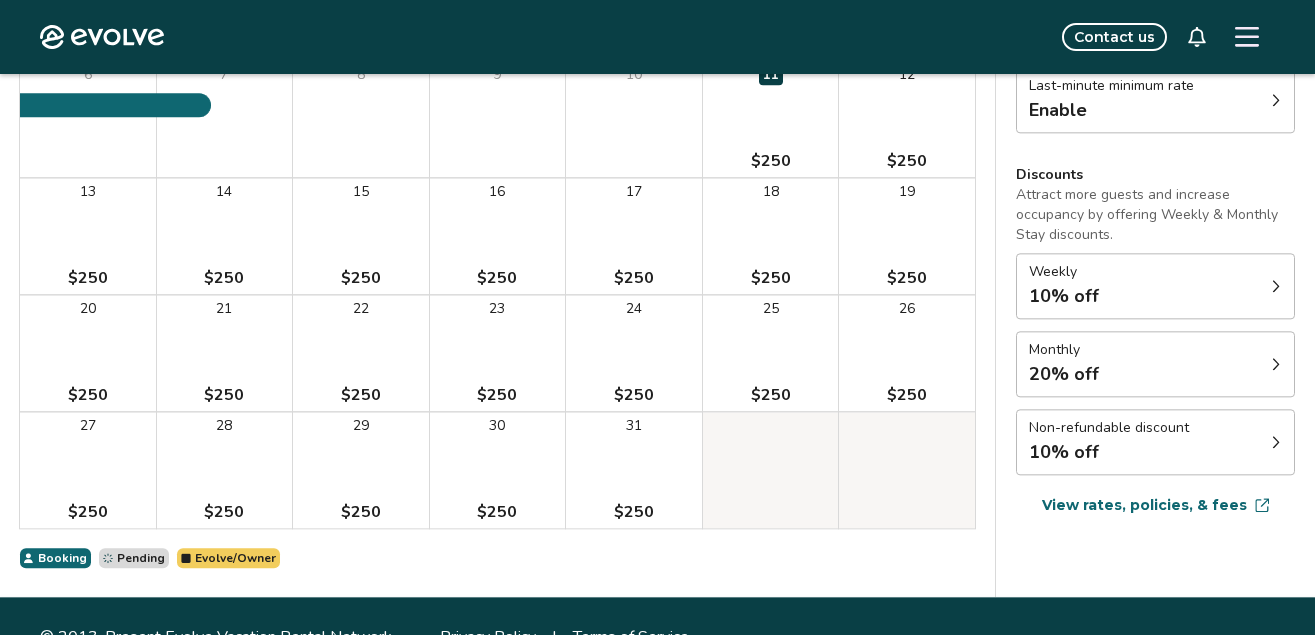 scroll, scrollTop: 399, scrollLeft: 0, axis: vertical 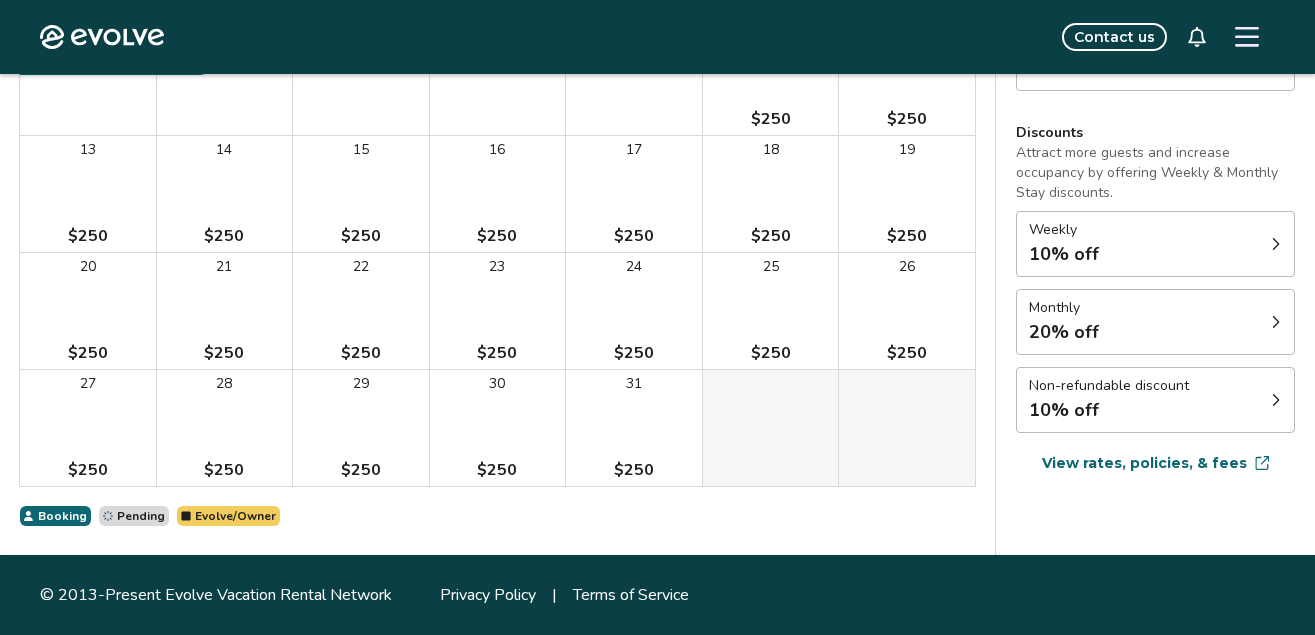 click on "10% off" at bounding box center [1109, 410] 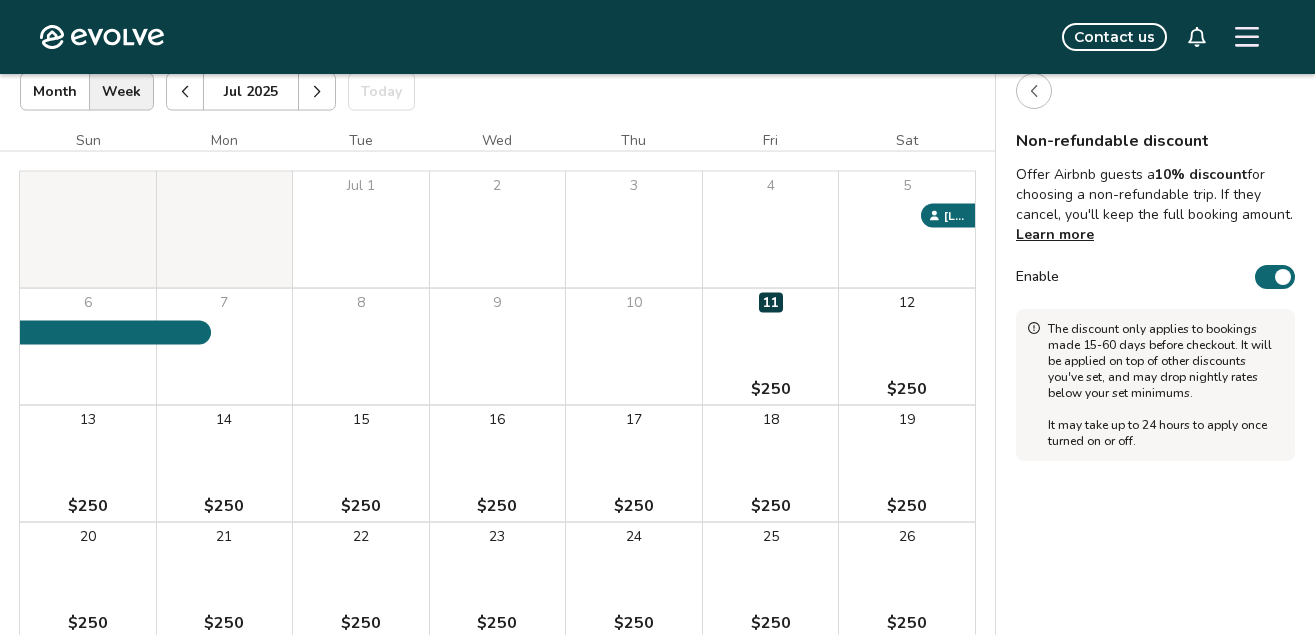scroll, scrollTop: 127, scrollLeft: 0, axis: vertical 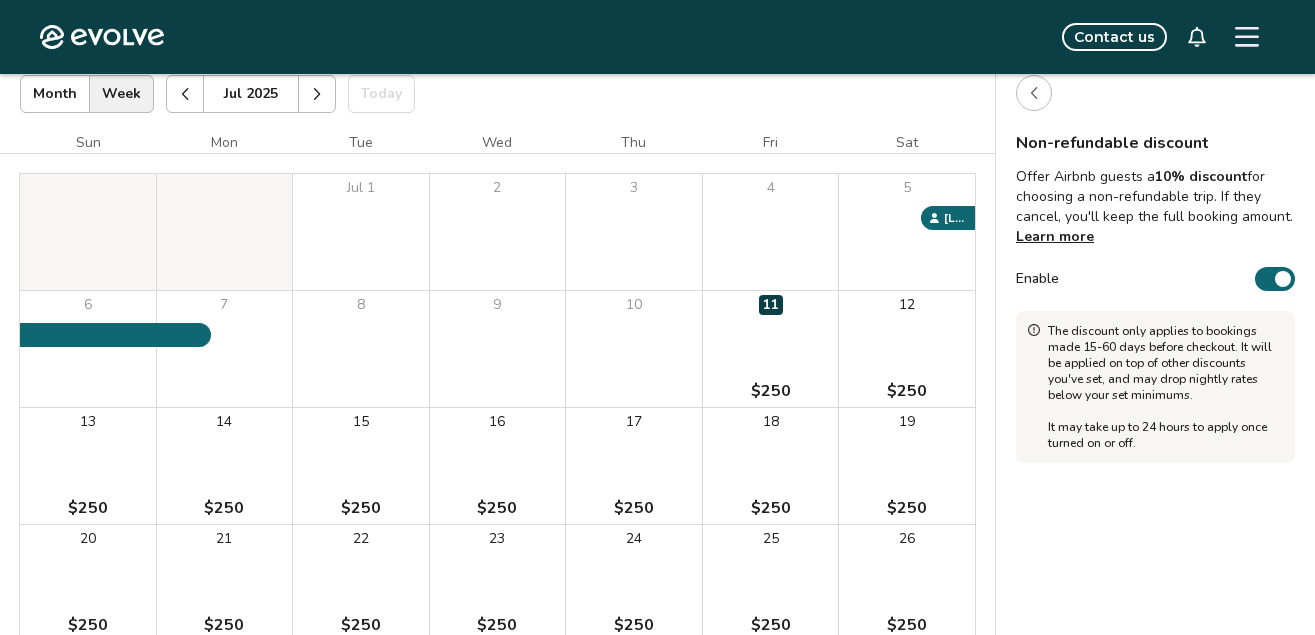 click on "Enable" at bounding box center (1275, 279) 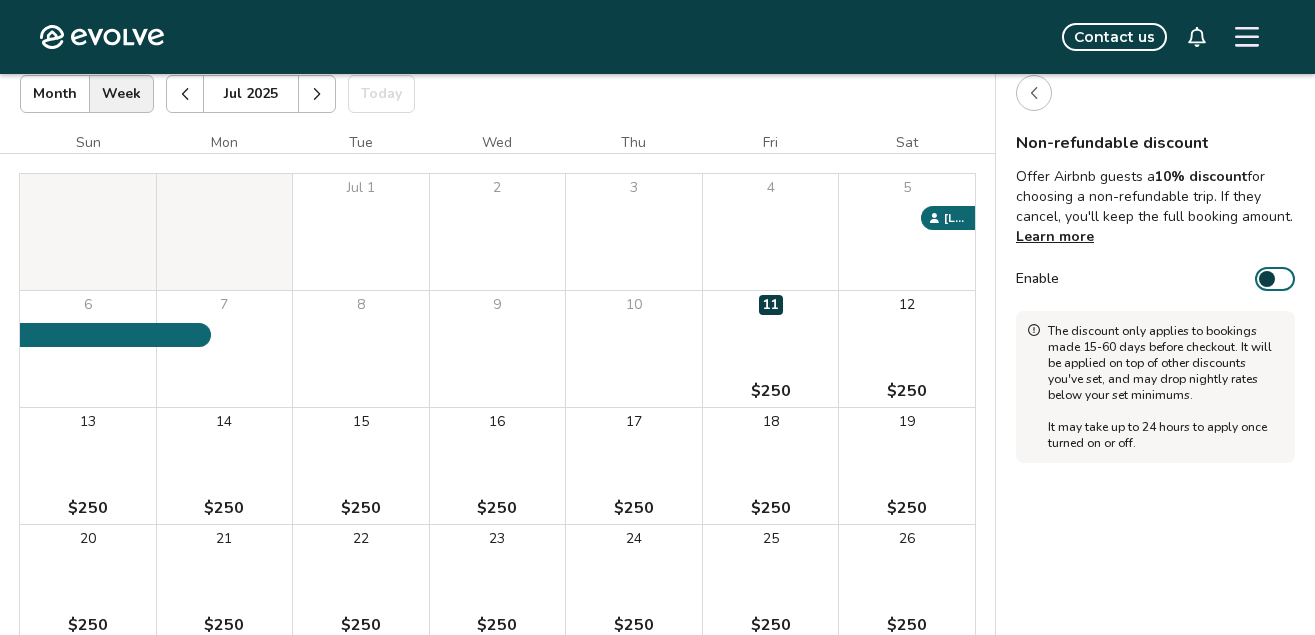 click on "Enable" at bounding box center (1275, 279) 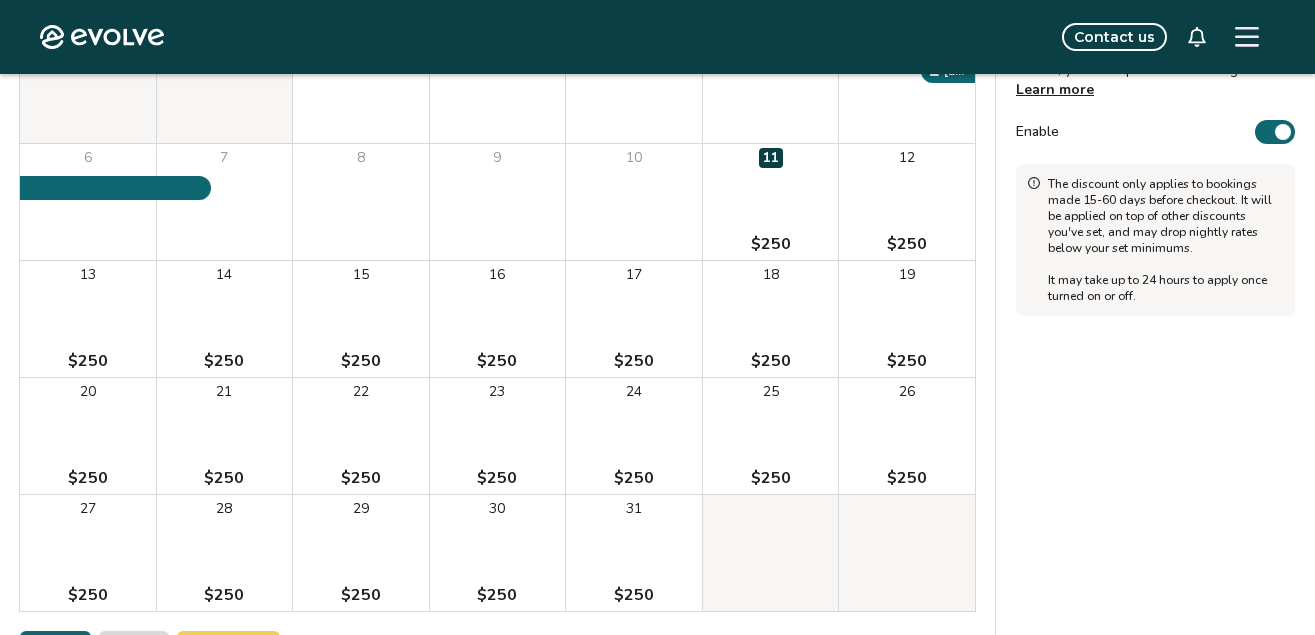 scroll, scrollTop: 399, scrollLeft: 0, axis: vertical 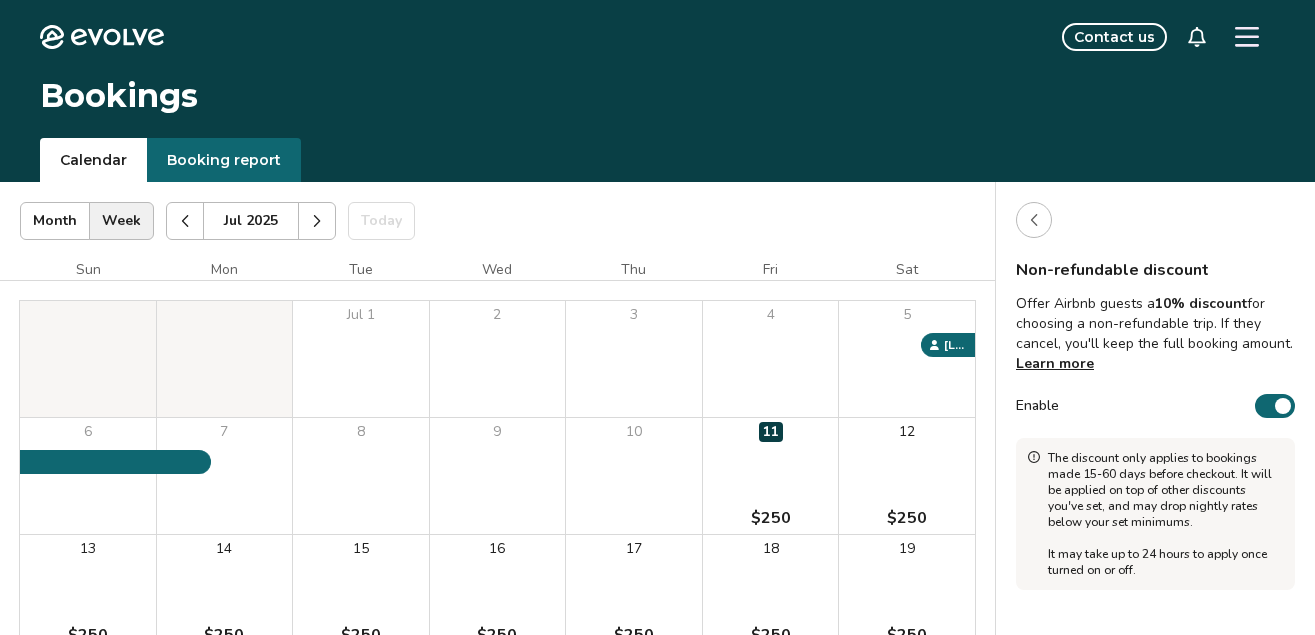click on "Evolve" 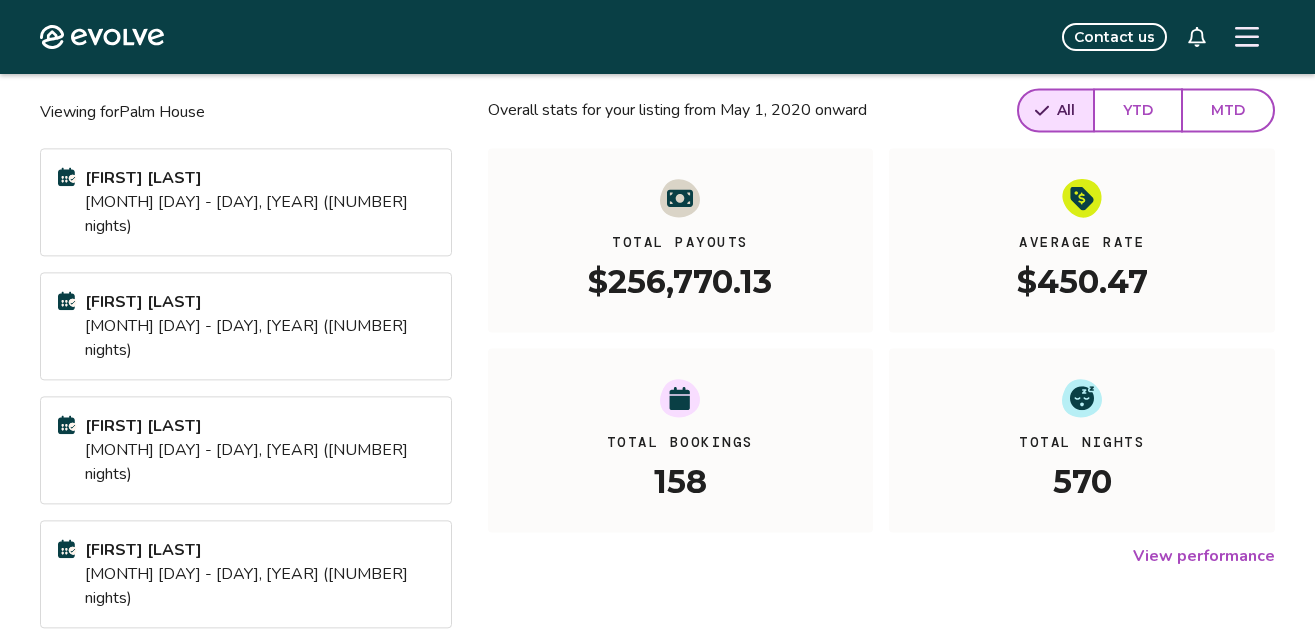scroll, scrollTop: 0, scrollLeft: 0, axis: both 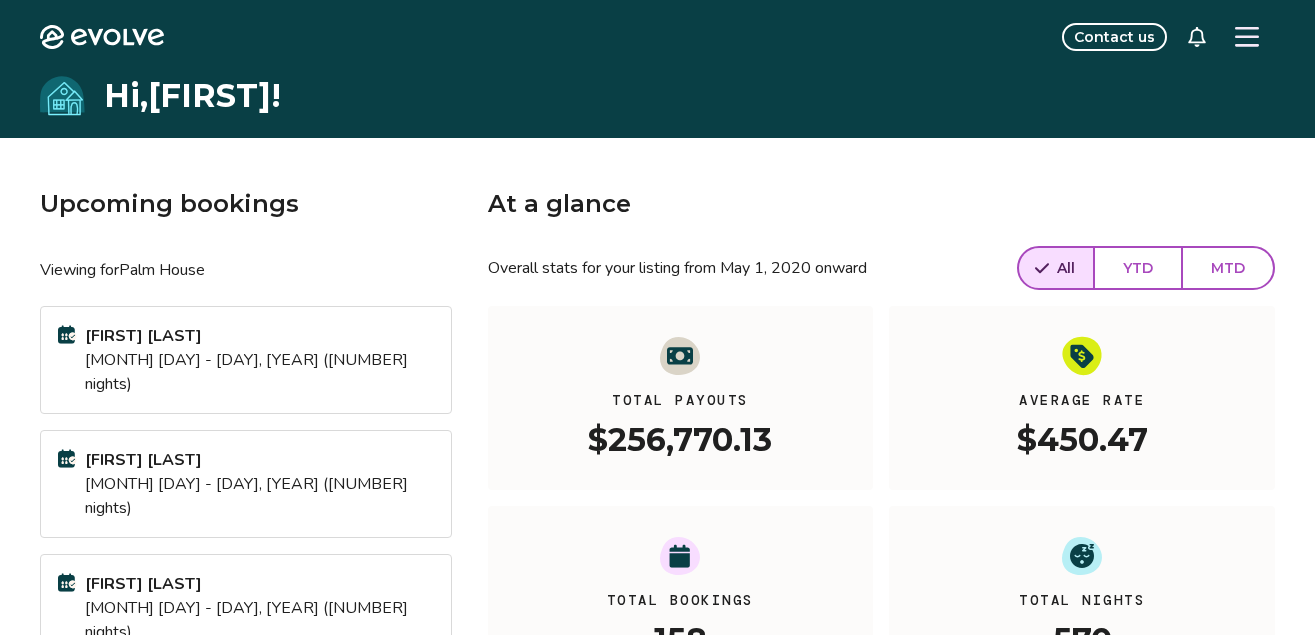 click on "MTD" at bounding box center (1228, 268) 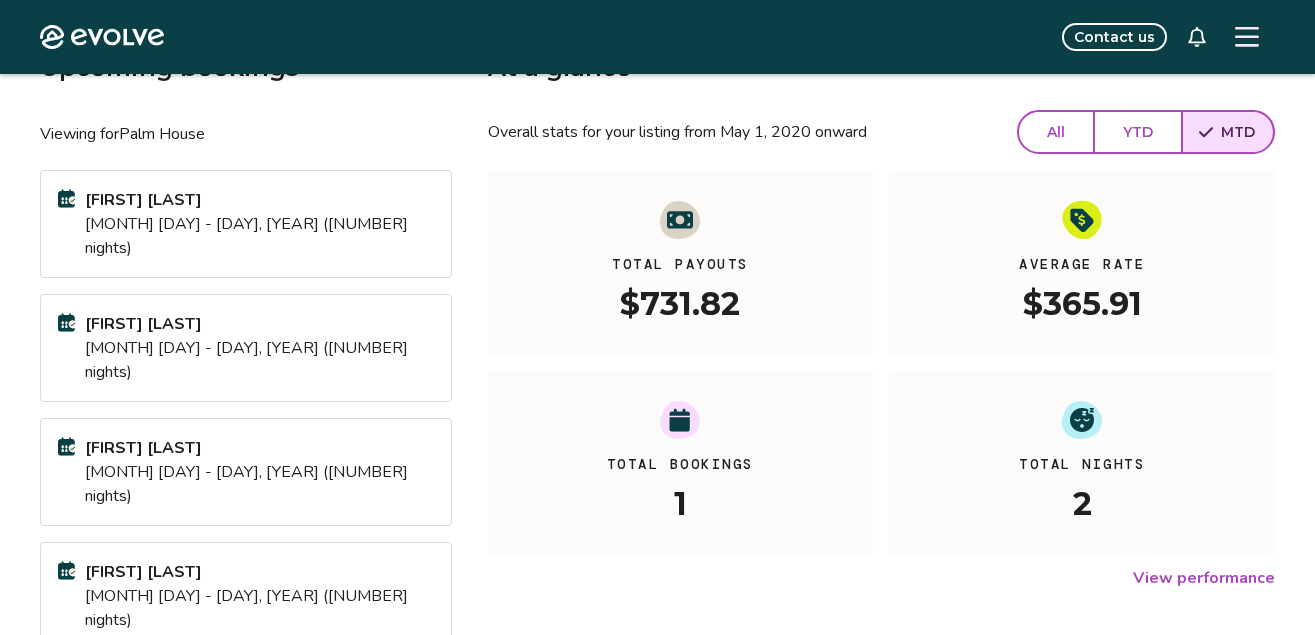 scroll, scrollTop: 0, scrollLeft: 0, axis: both 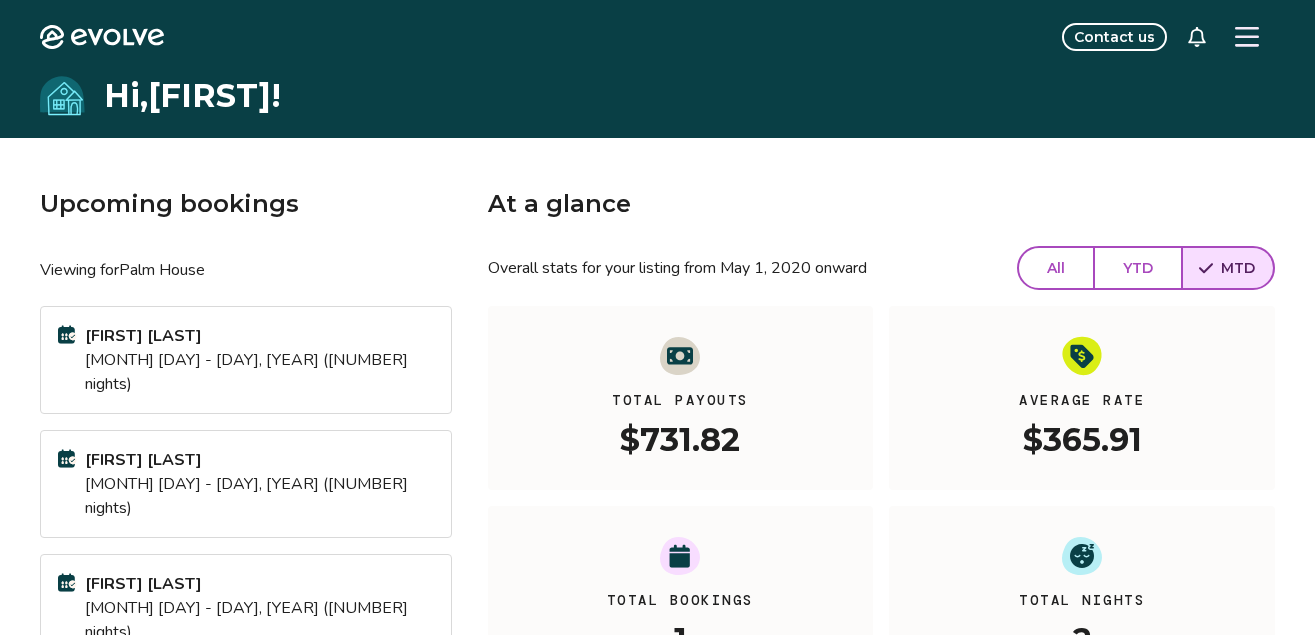 click 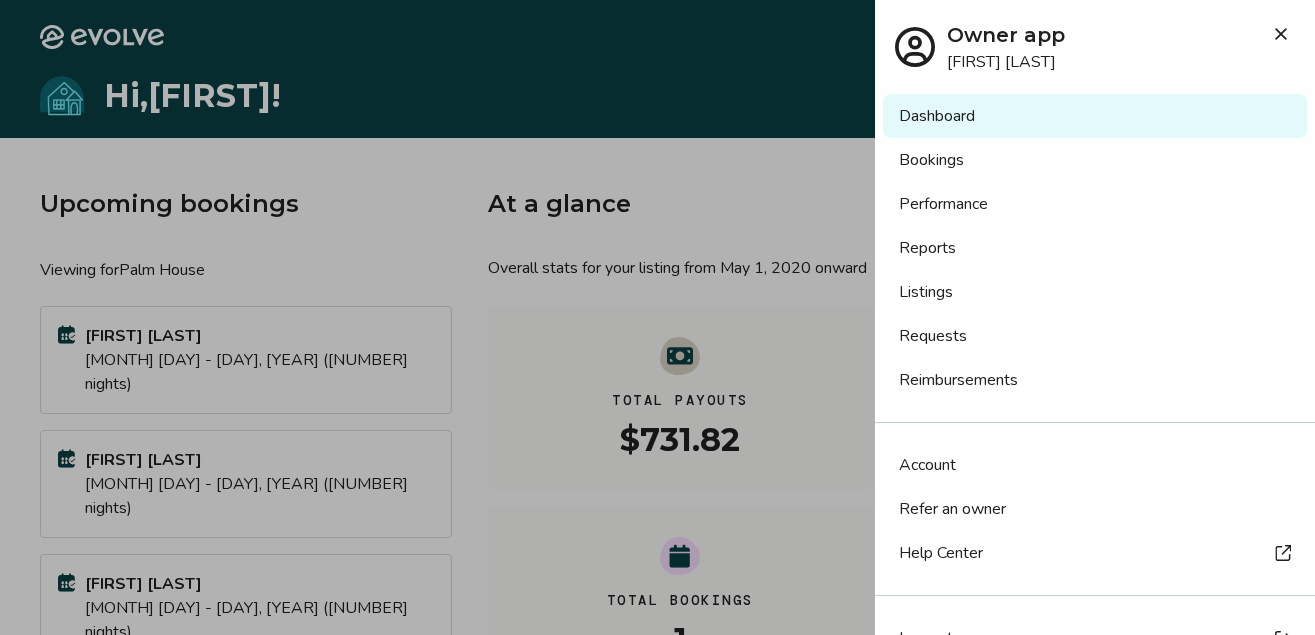 click on "Reports" at bounding box center (1095, 248) 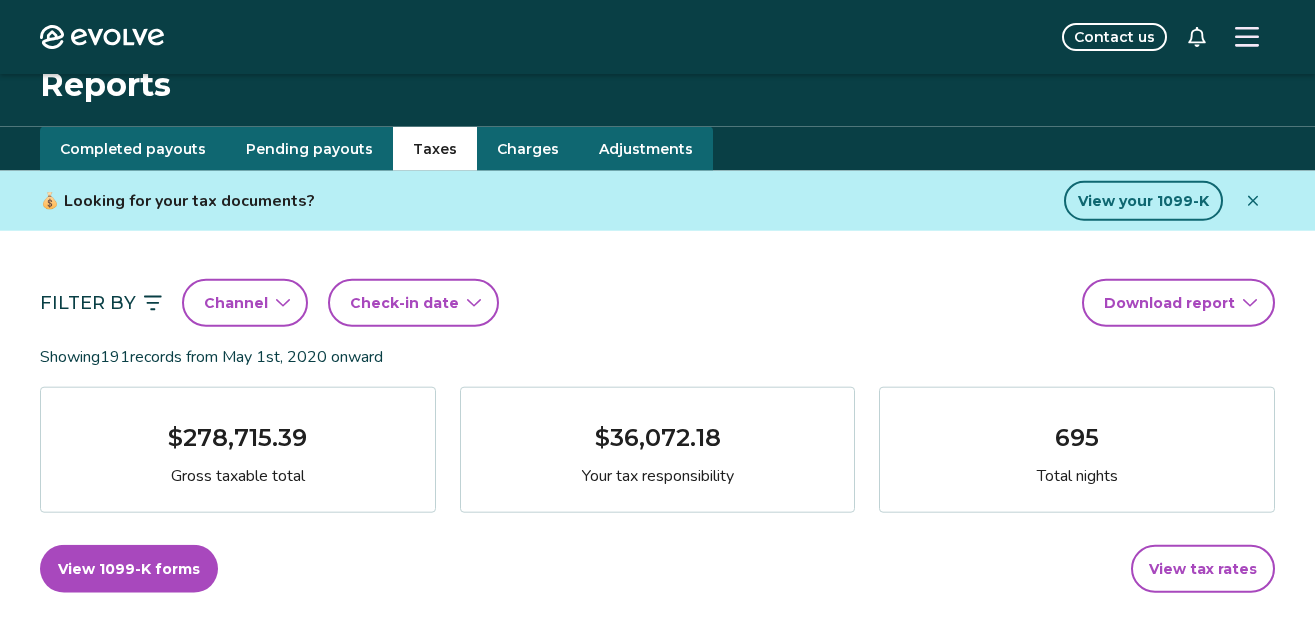 scroll, scrollTop: 0, scrollLeft: 0, axis: both 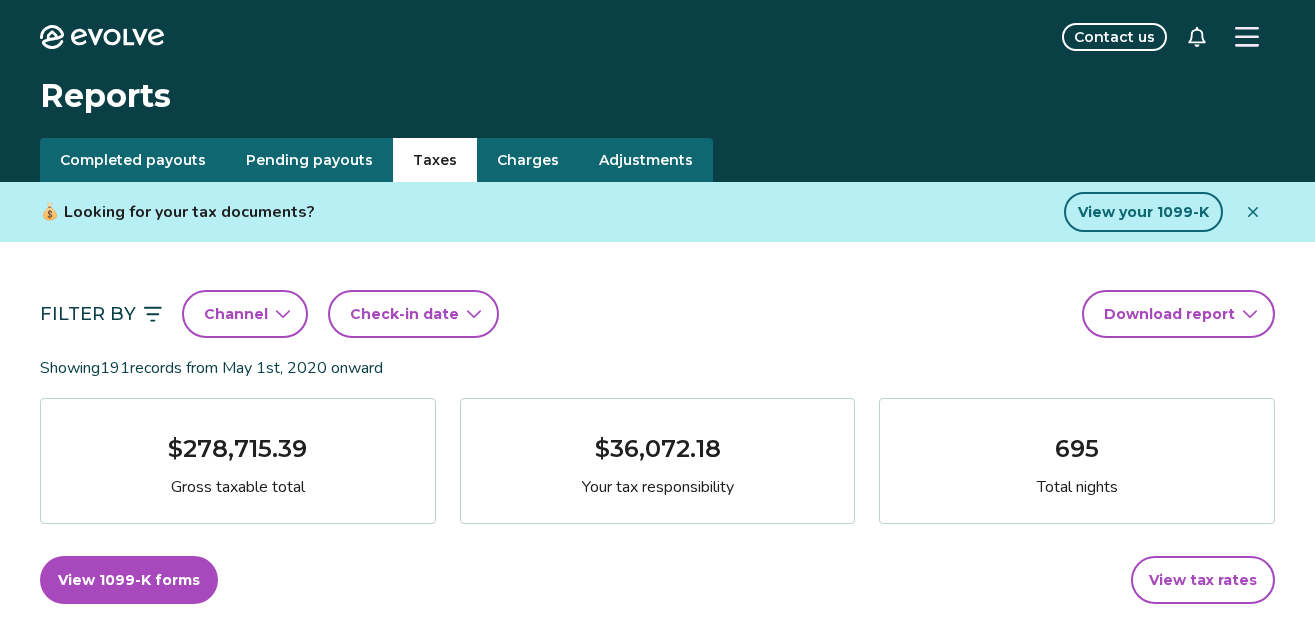 click on "Check-in date" at bounding box center [404, 314] 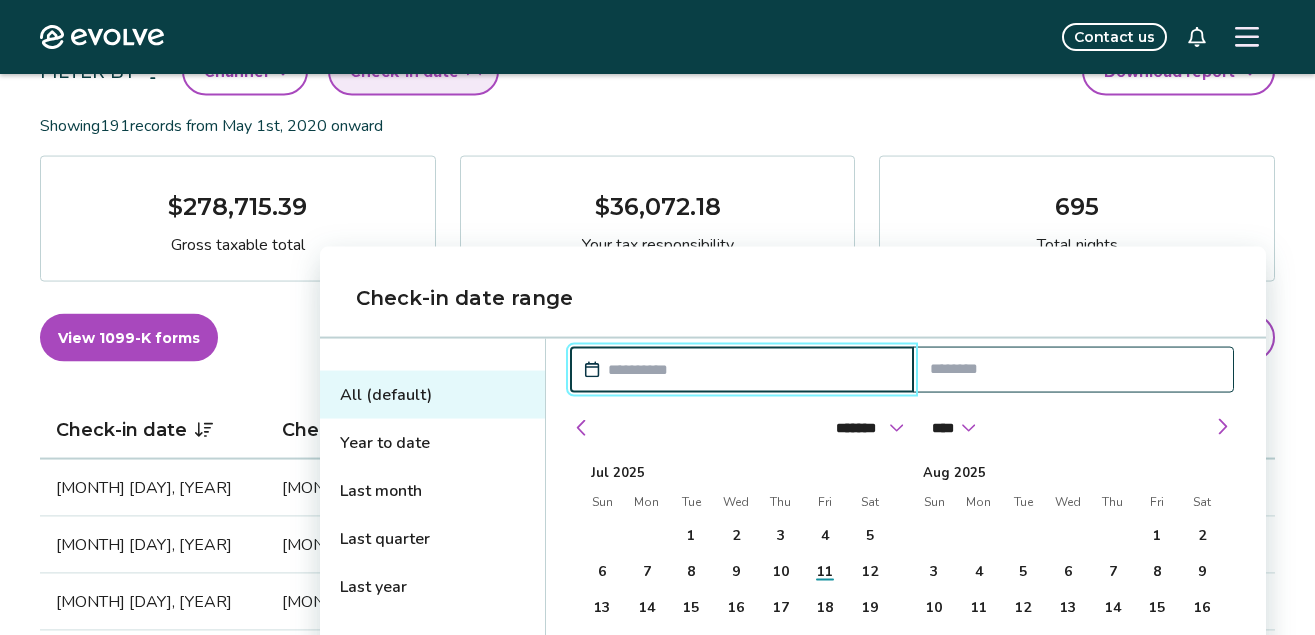 scroll, scrollTop: 272, scrollLeft: 0, axis: vertical 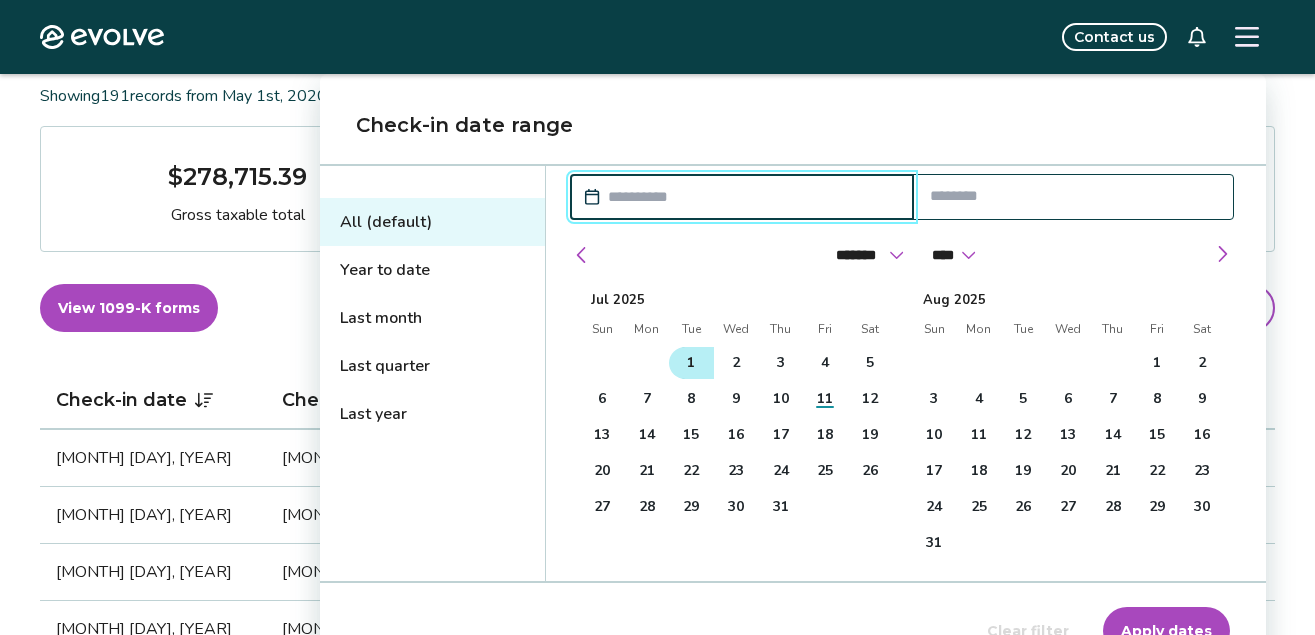 click on "1" at bounding box center (691, 363) 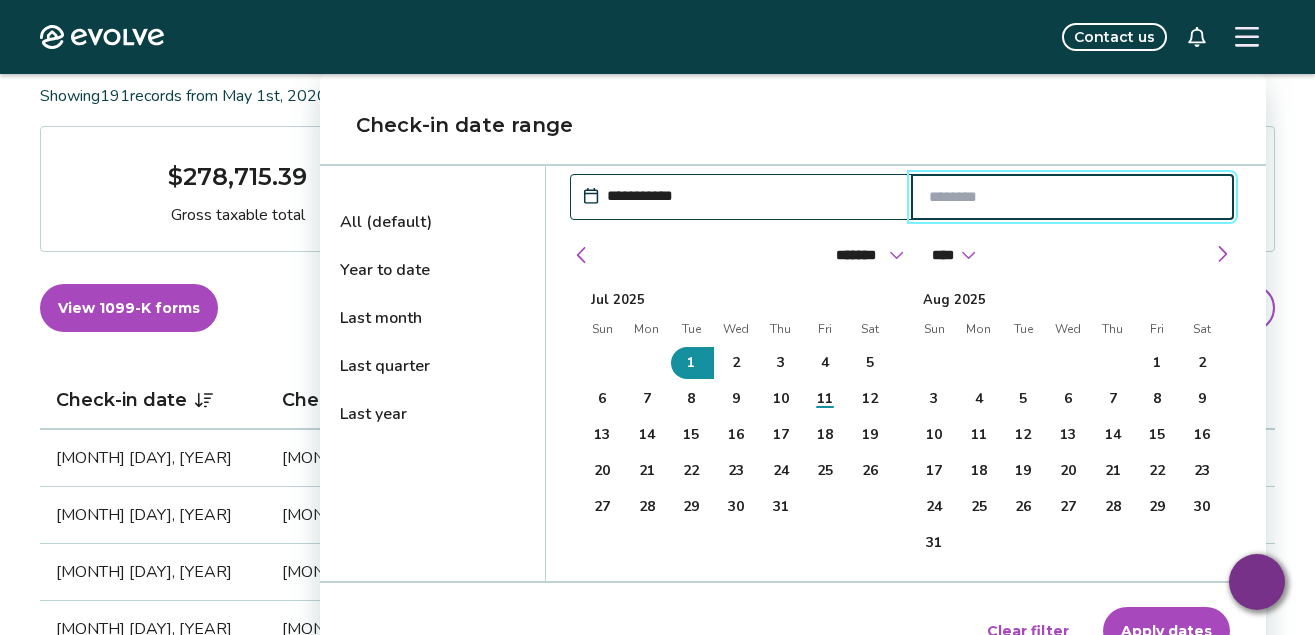 type 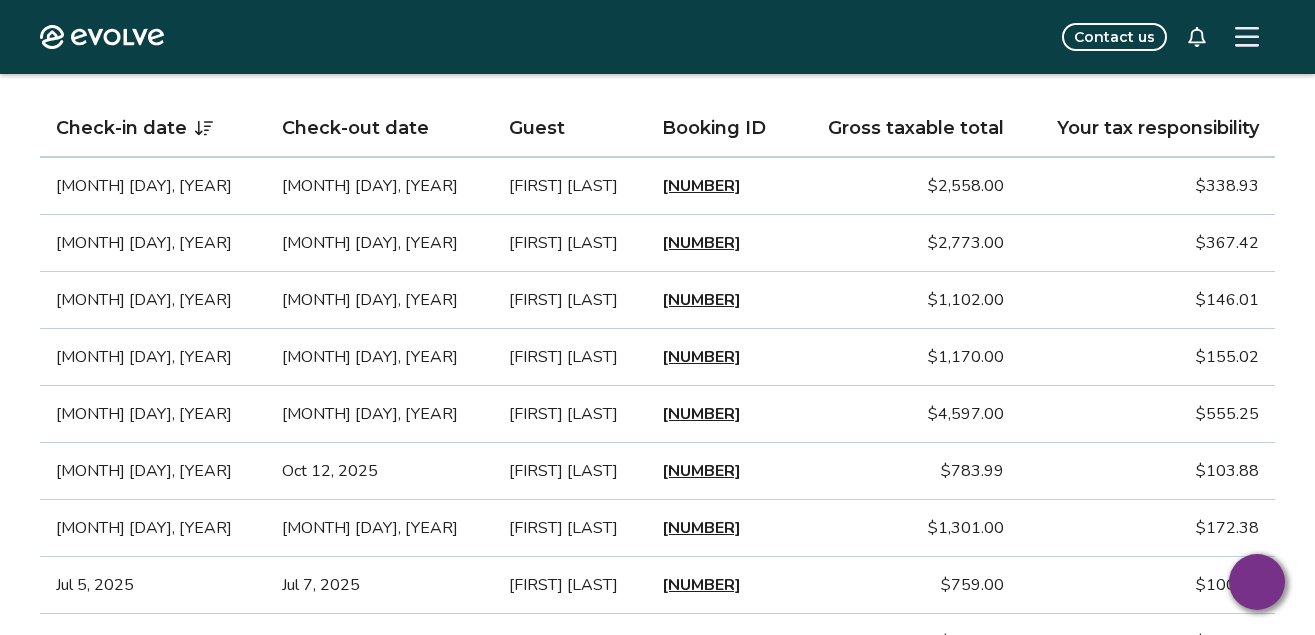 scroll, scrollTop: 680, scrollLeft: 0, axis: vertical 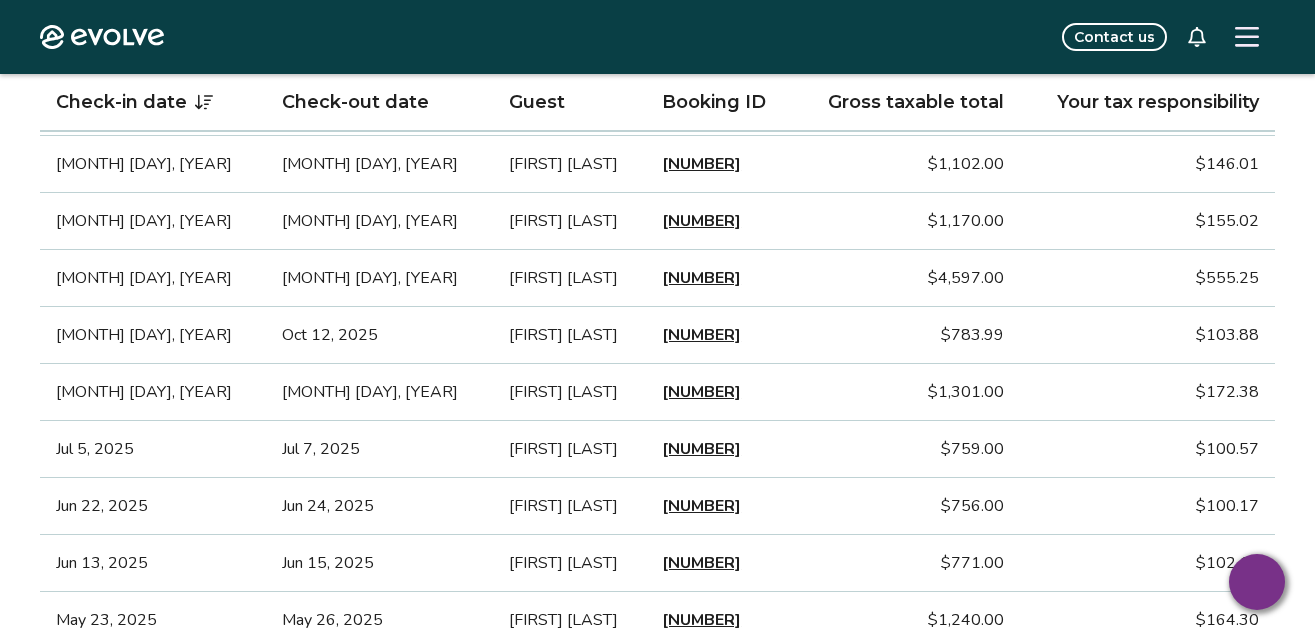 click on "[NUMBER]" at bounding box center [701, 449] 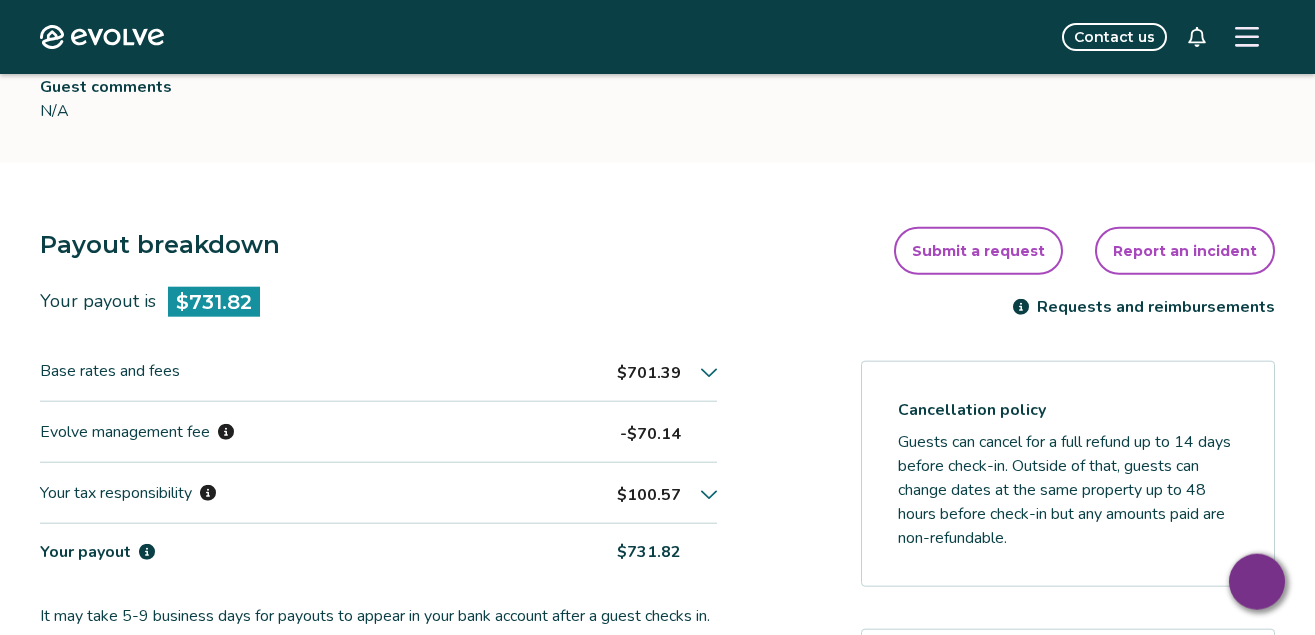 scroll, scrollTop: 408, scrollLeft: 0, axis: vertical 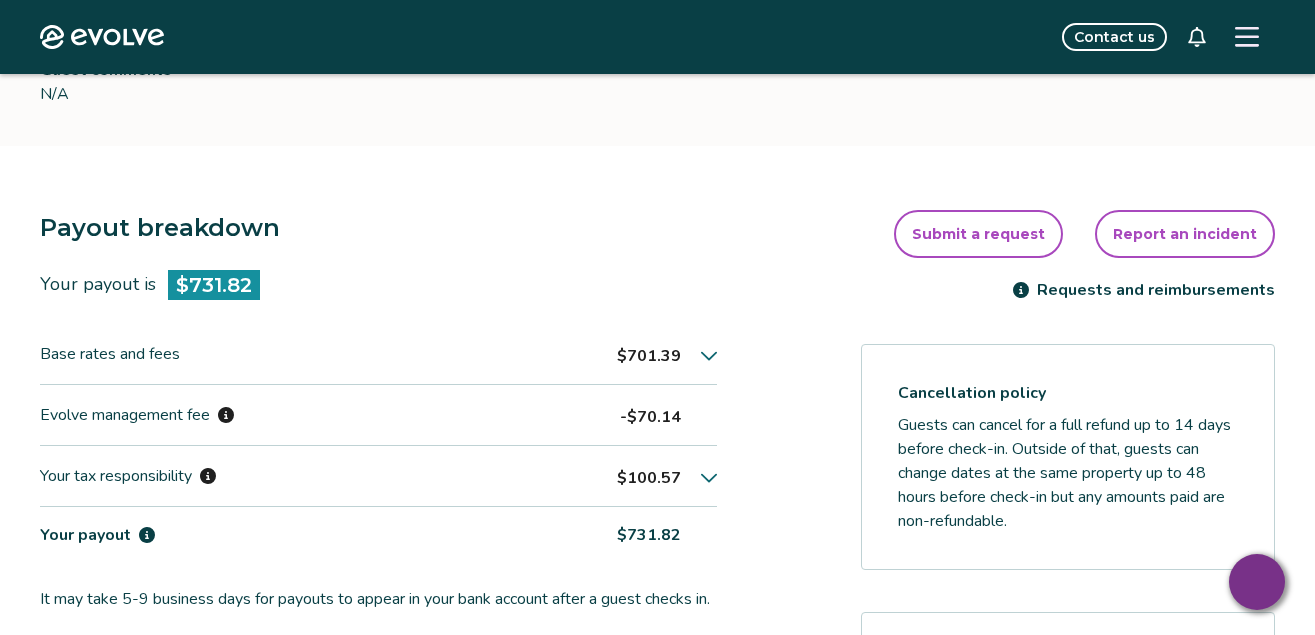 click 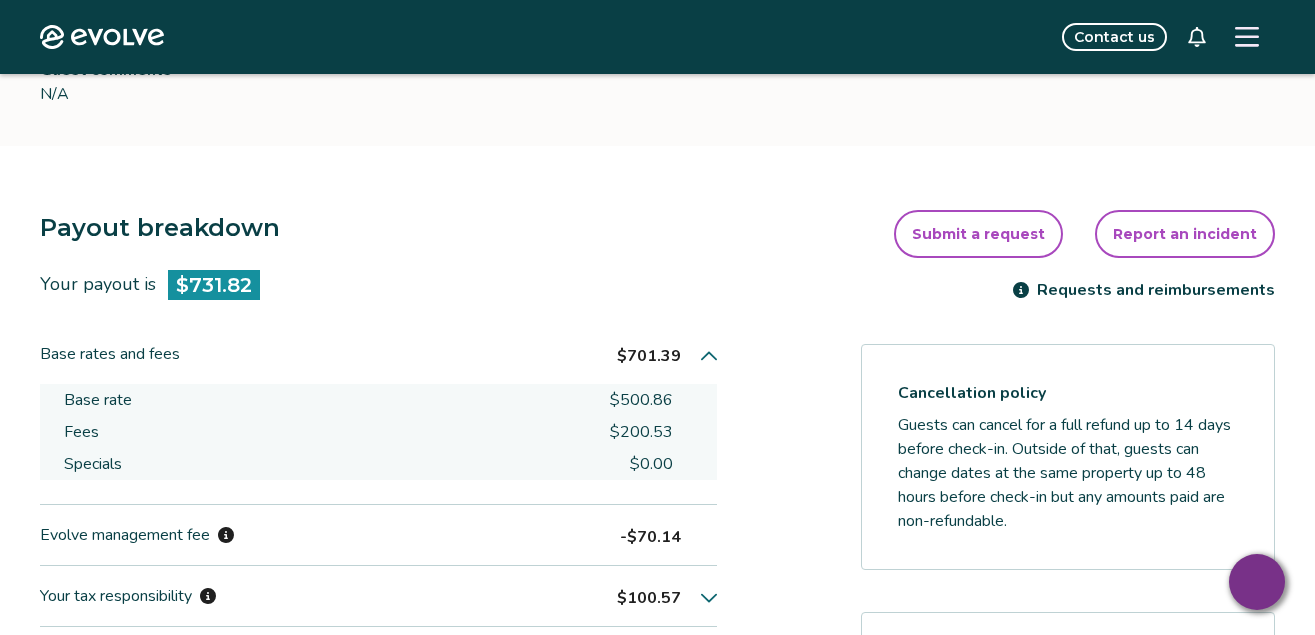 type 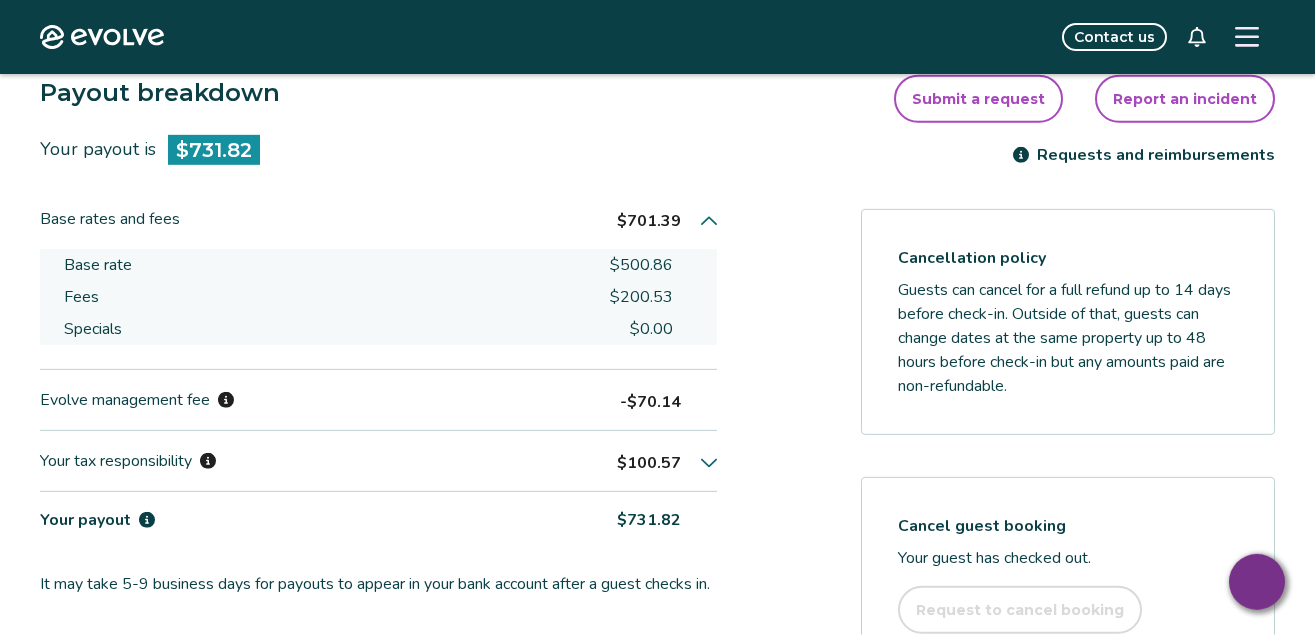 scroll, scrollTop: 544, scrollLeft: 0, axis: vertical 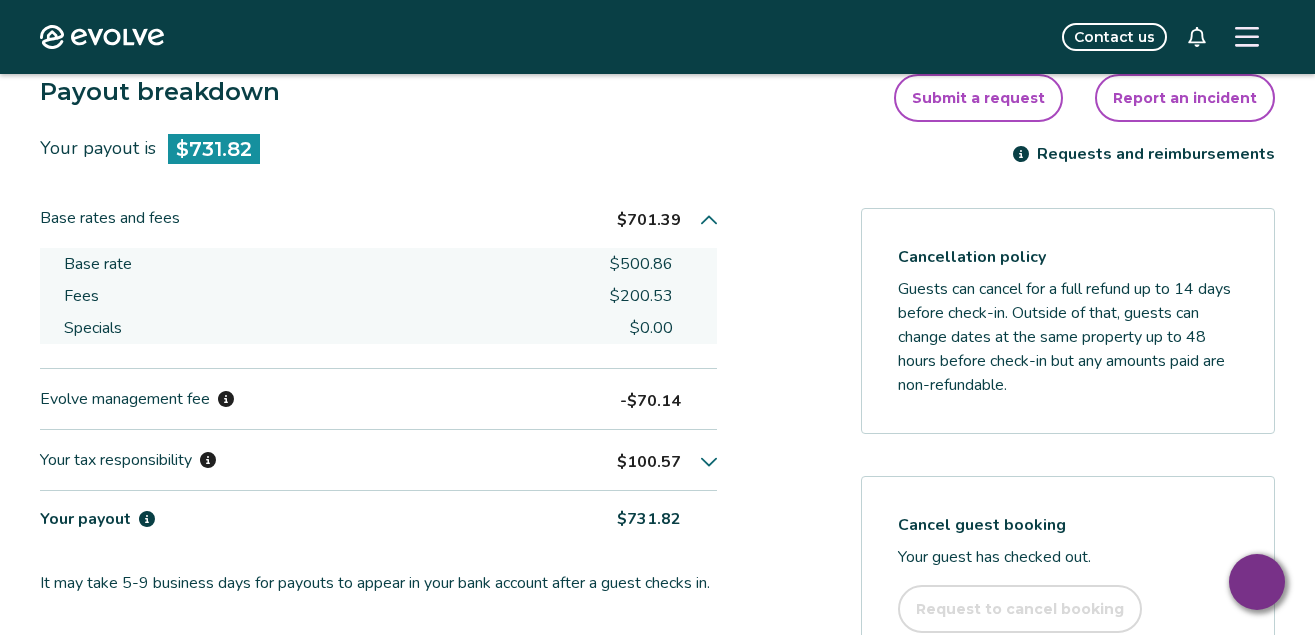 click 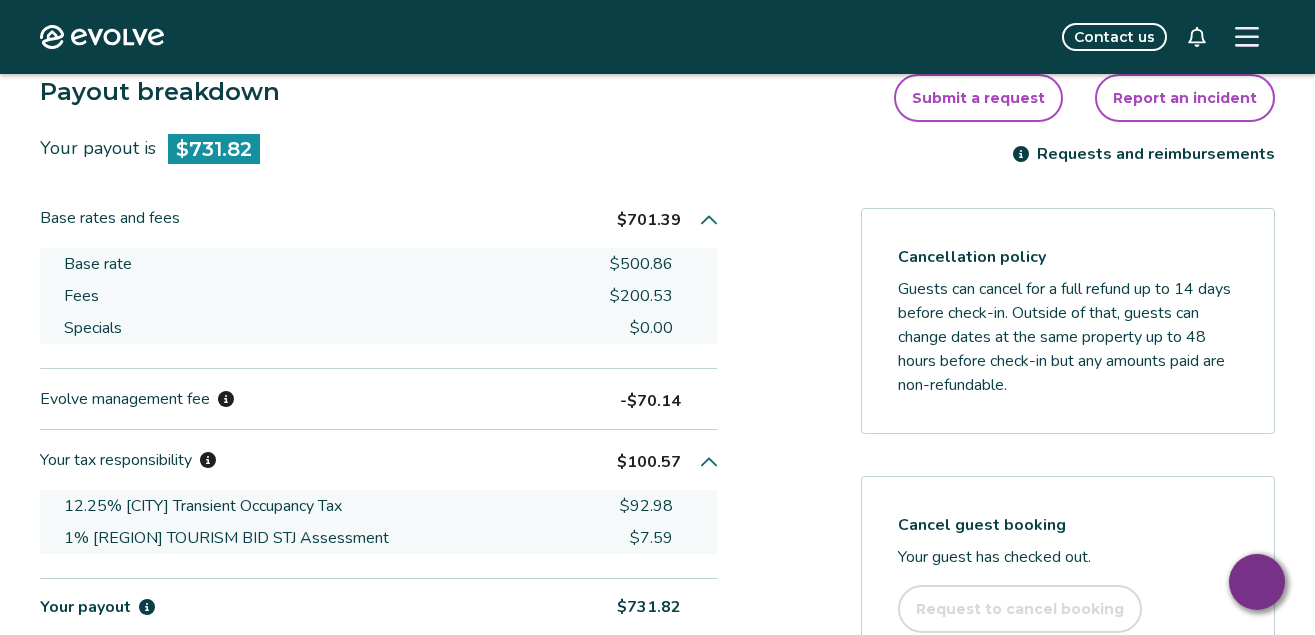 click at bounding box center (709, 462) 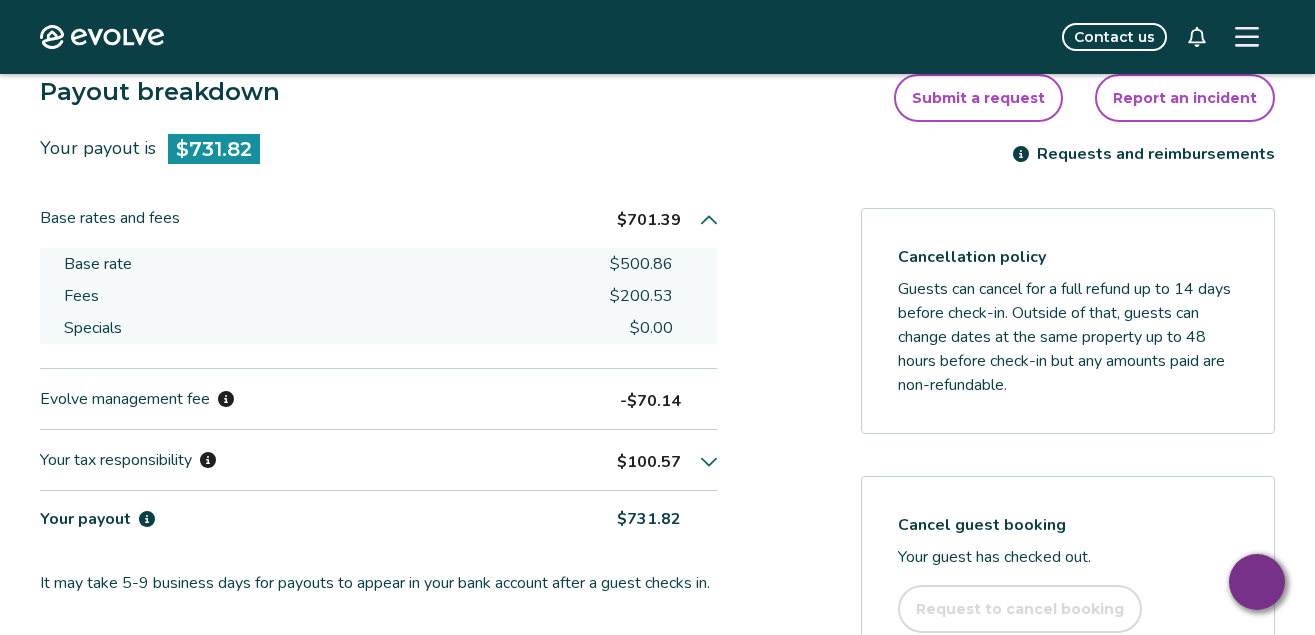 click on "Your payout" at bounding box center [97, 519] 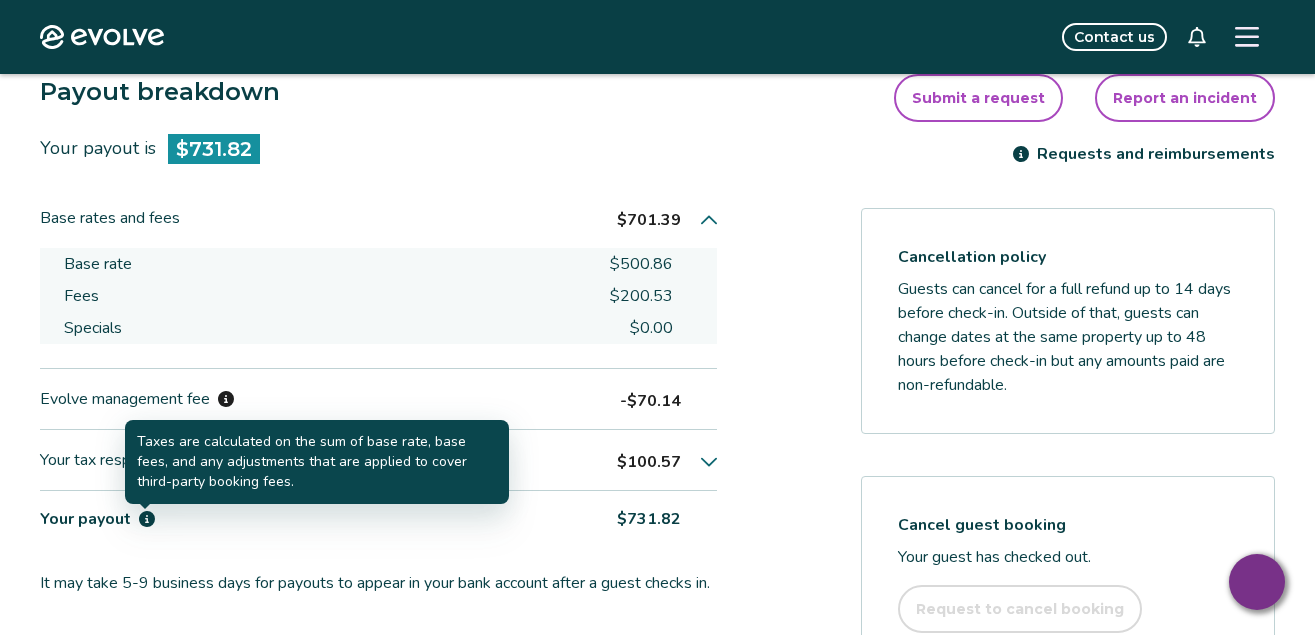 click on "Payout breakdown Your payout is $[AMOUNT] Base rates and fees $[AMOUNT] Base rate $[AMOUNT] Fees $[AMOUNT] Specials $[AMOUNT] Evolve management fee $[AMOUNT] Your tax responsibility $[AMOUNT] Your payout $[AMOUNT] It may take 5-9 business days for payouts to appear in your bank account after a guest checks in. Transactions and line items Transactions Line items Processing date Amount Transactions total $[AMOUNT] [MONTH] [DAY], [YEAR] $[AMOUNT] Submit a request Report an incident Requests and reimbursements Cancellation policy Guests can cancel for a full refund up to 14 days before check-in. Outside of that, guests can change dates at the same property up to 48 hours before check-in but any amounts paid are non-refundable. Cancel guest booking Your guest has checked out. Request to cancel booking" at bounding box center (657, 556) 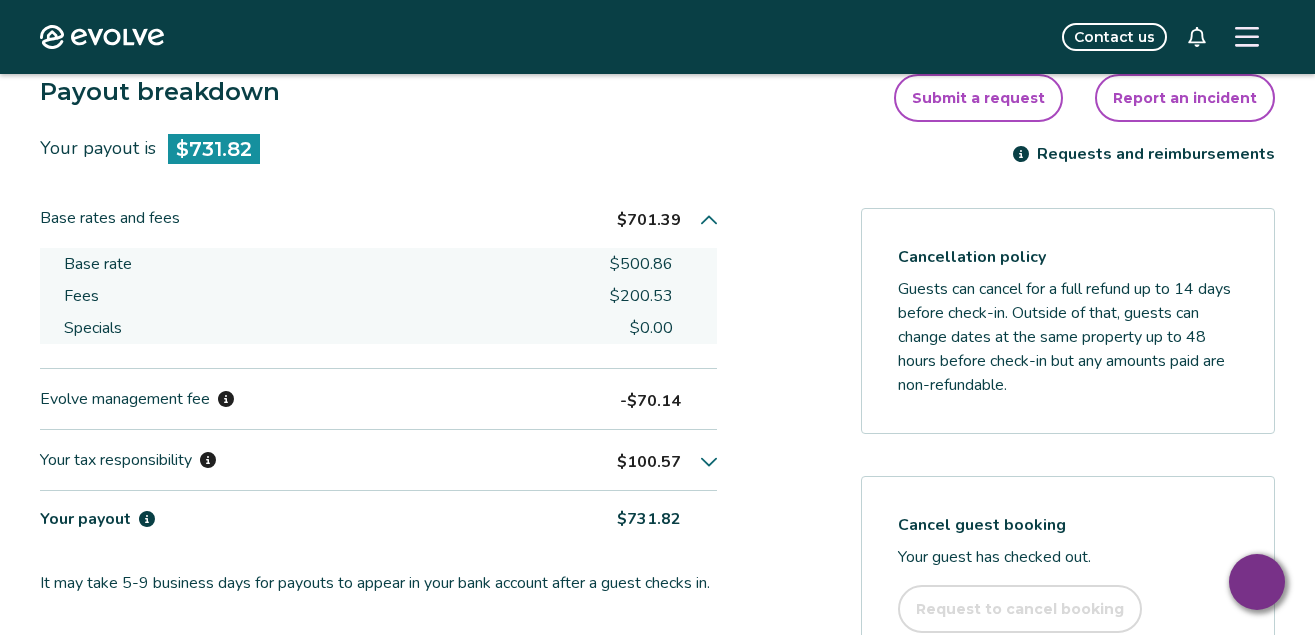 click on "$100.57" at bounding box center (667, 460) 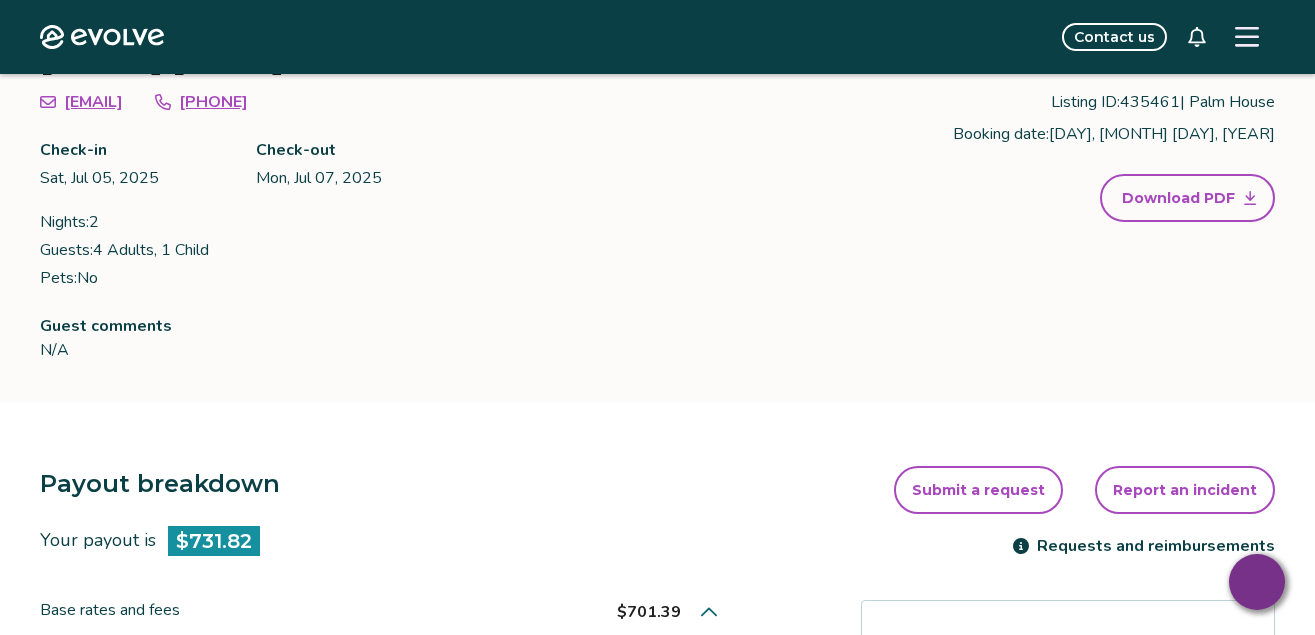 scroll, scrollTop: 136, scrollLeft: 0, axis: vertical 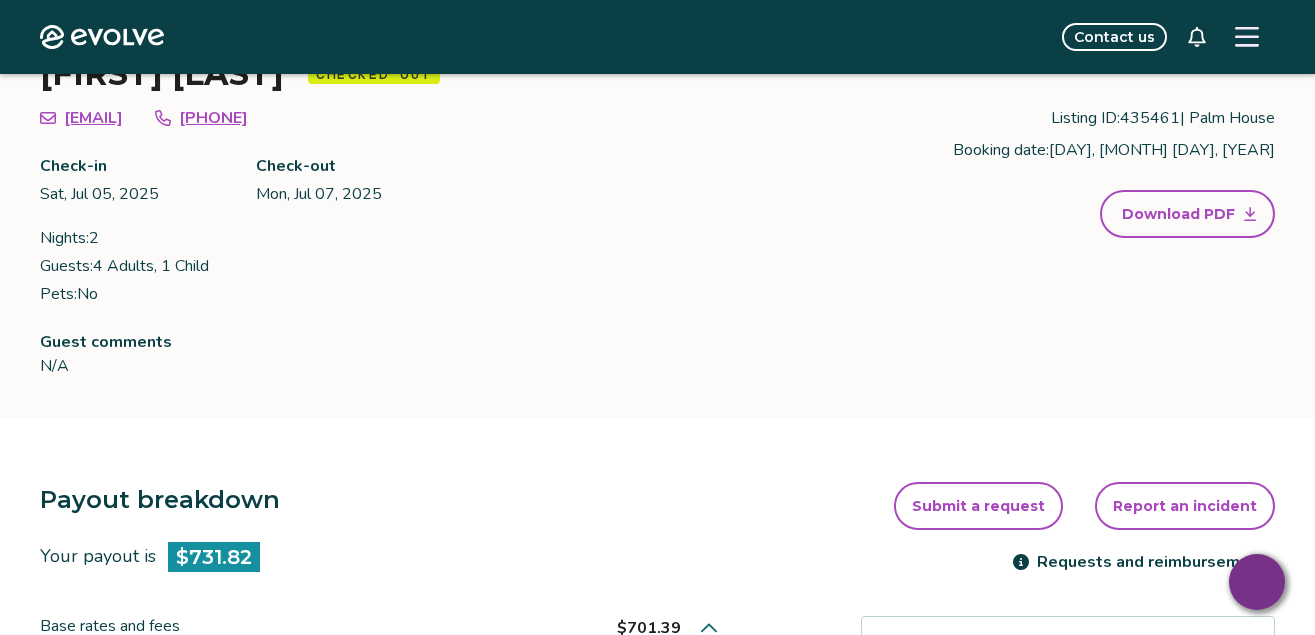 click on "Download PDF" at bounding box center (1178, 214) 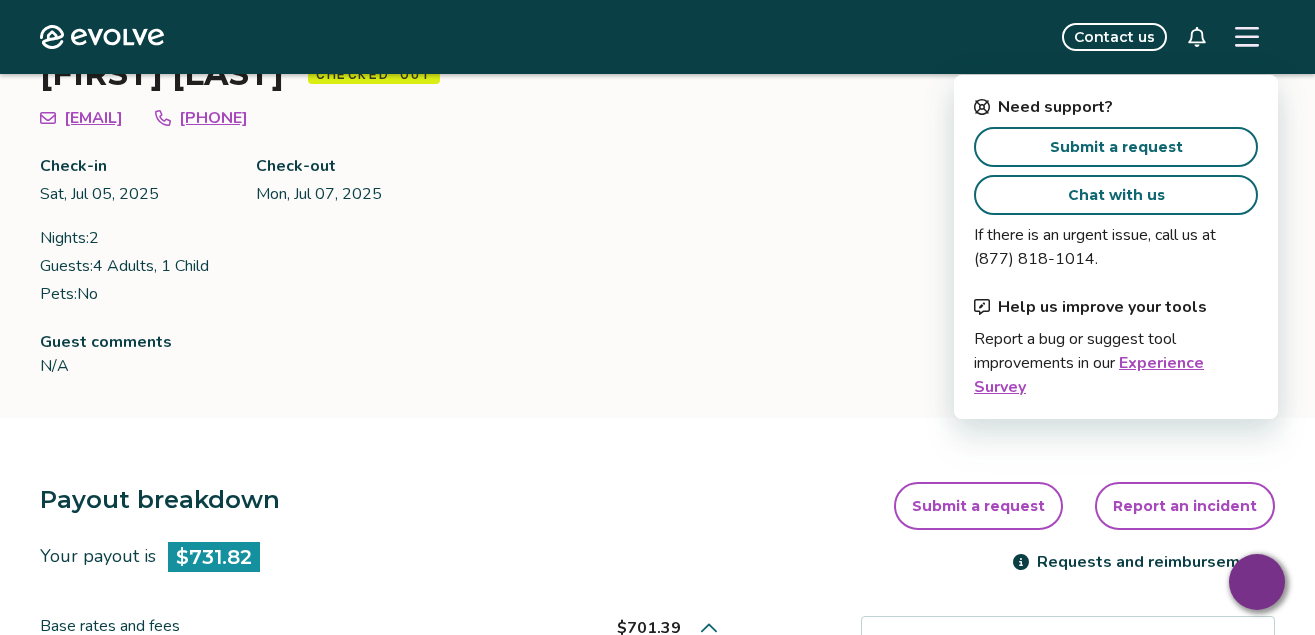 click on "Contact us" at bounding box center (1114, 37) 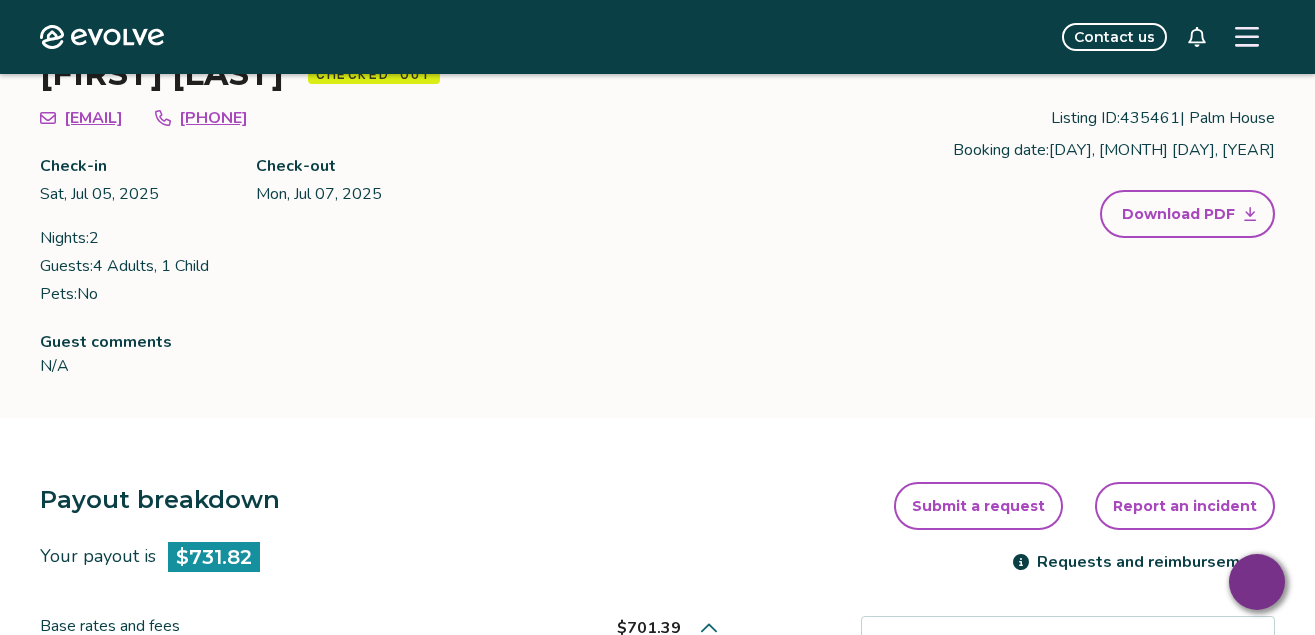 click on "Contact us" at bounding box center [1114, 37] 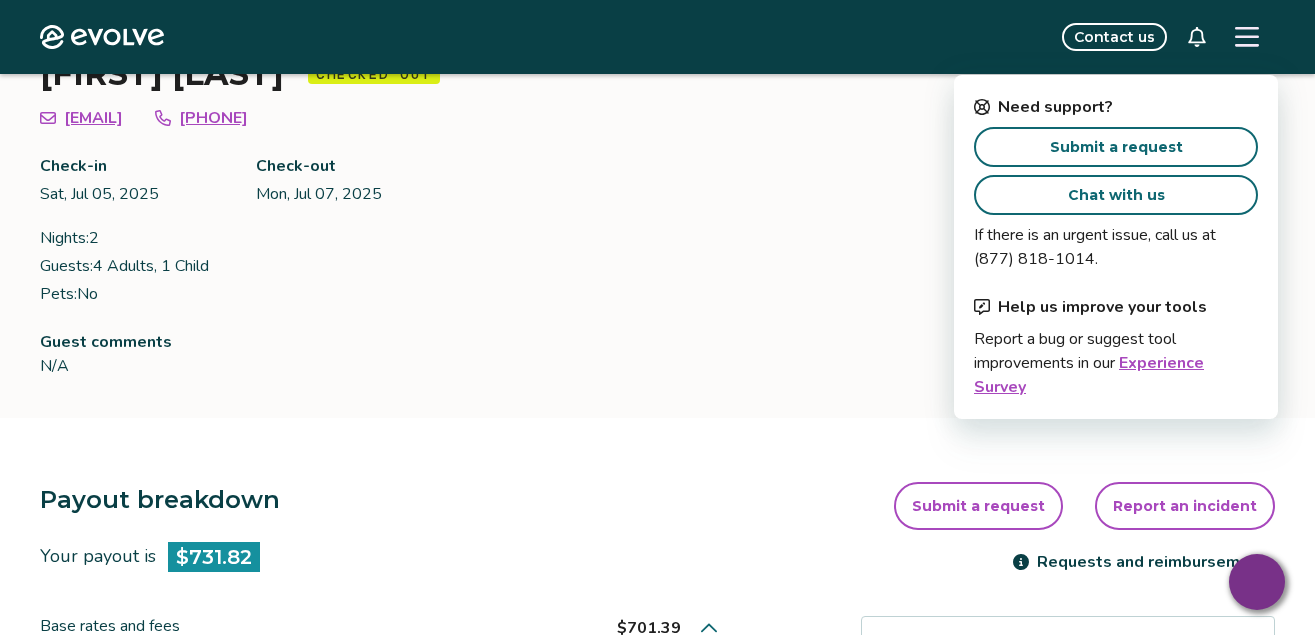 click on "Contact us" at bounding box center (1114, 37) 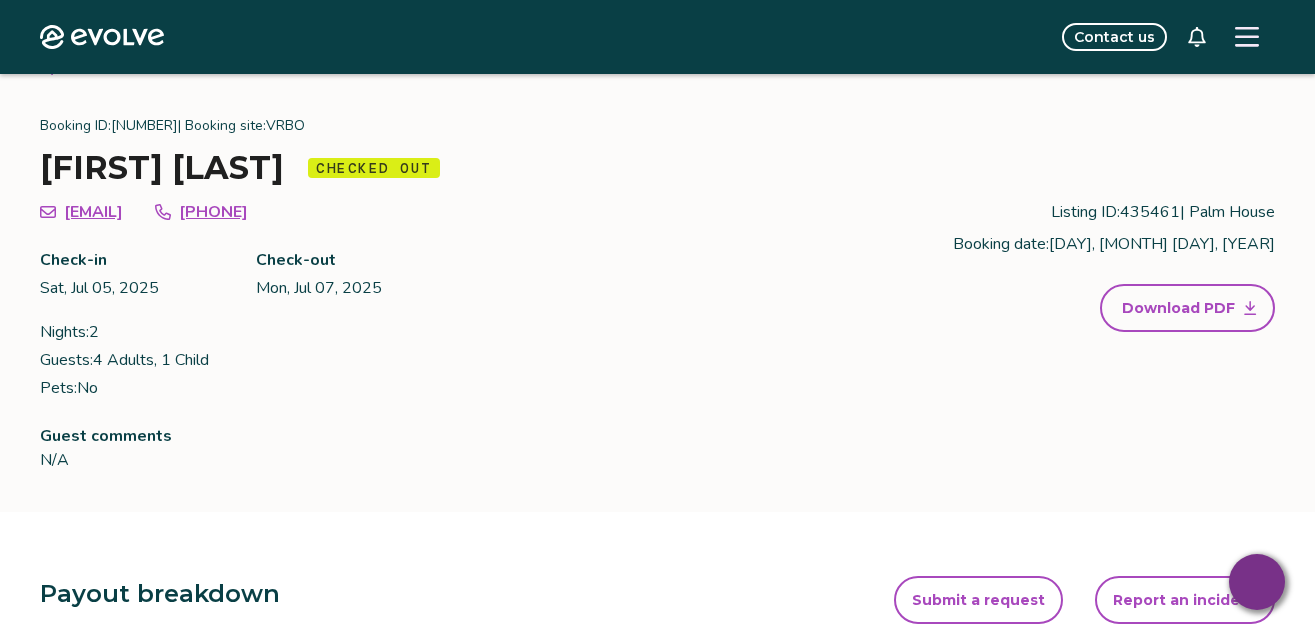 scroll, scrollTop: 0, scrollLeft: 0, axis: both 